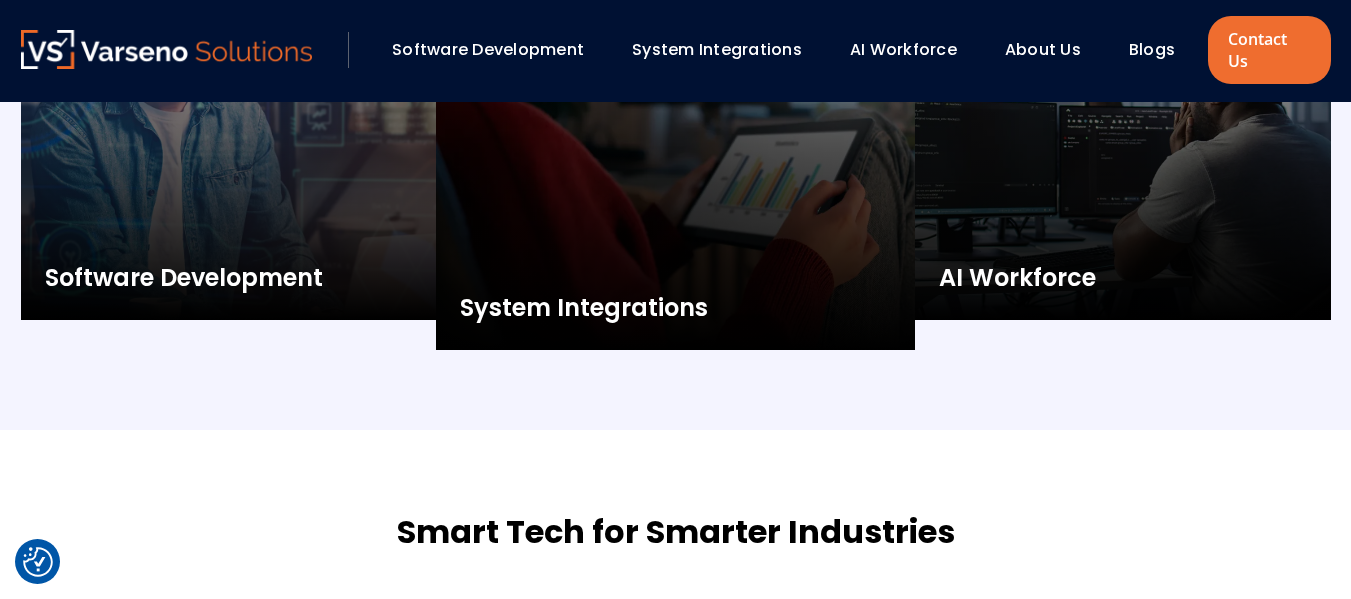 scroll, scrollTop: 2272, scrollLeft: 0, axis: vertical 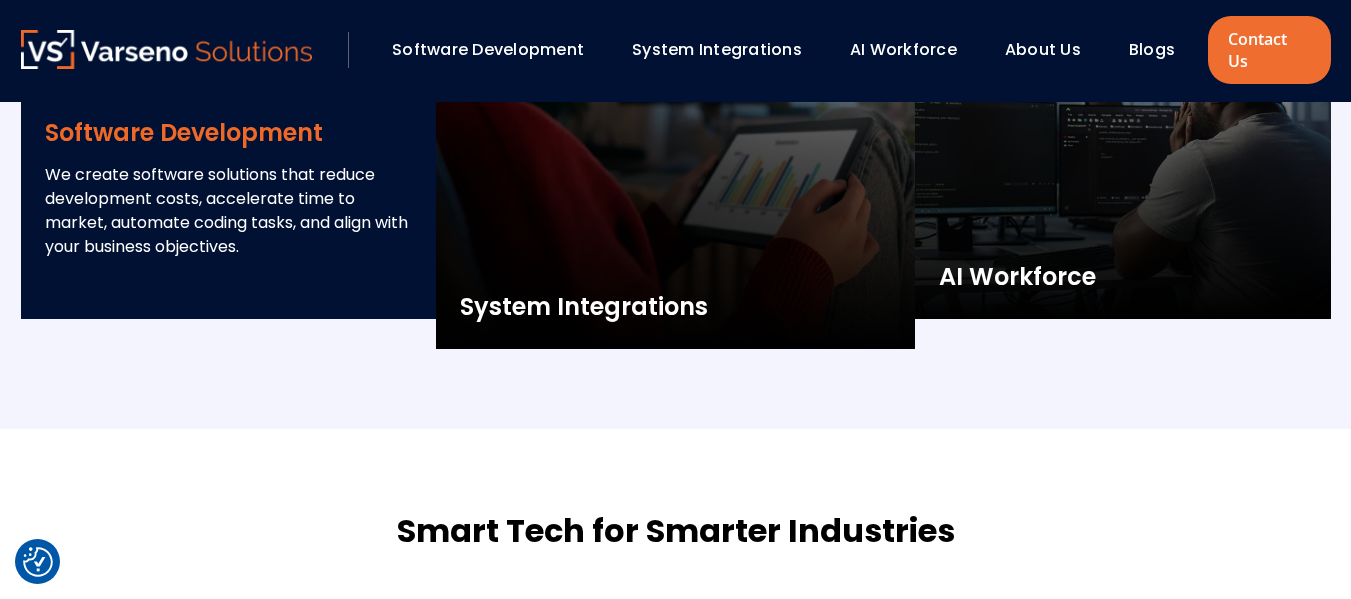 drag, startPoint x: 49, startPoint y: 114, endPoint x: 305, endPoint y: 226, distance: 279.42798 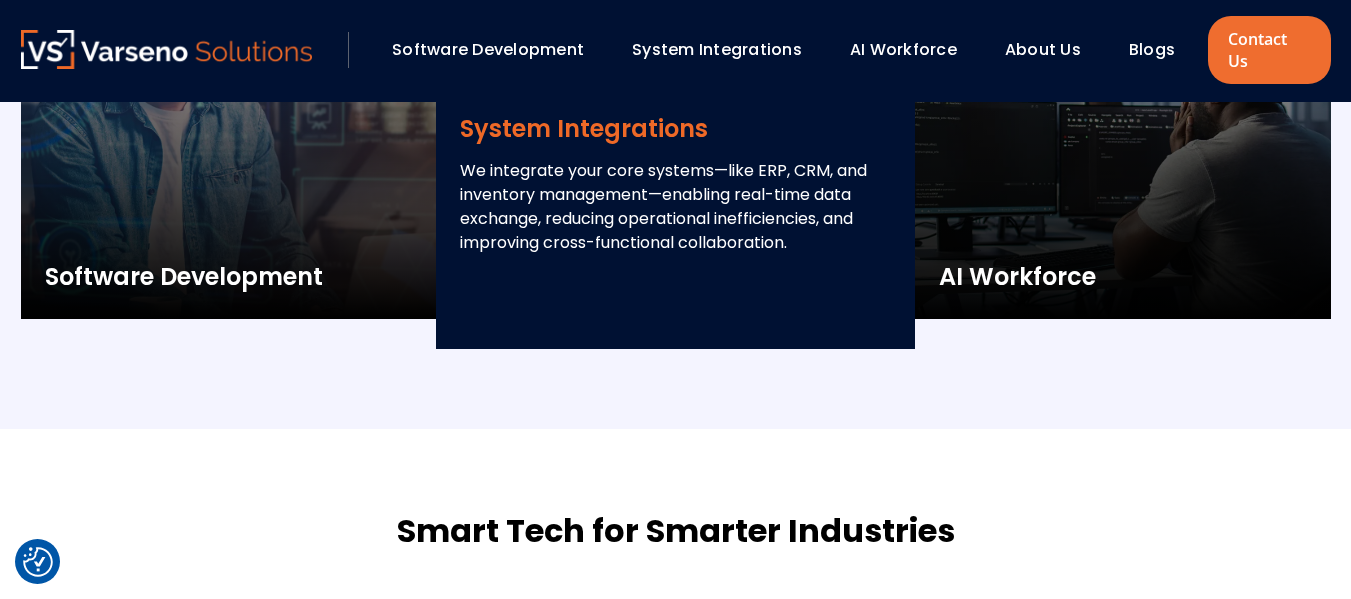 click on "System Integrations" at bounding box center [675, 129] 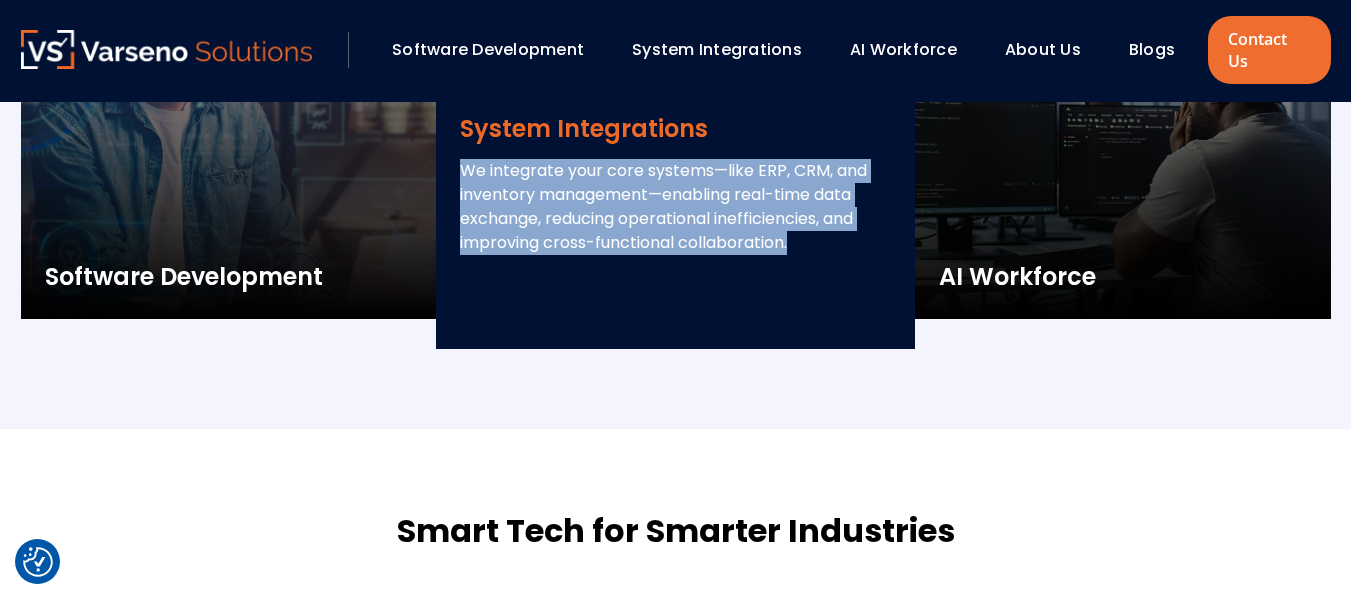 scroll, scrollTop: 2168, scrollLeft: 0, axis: vertical 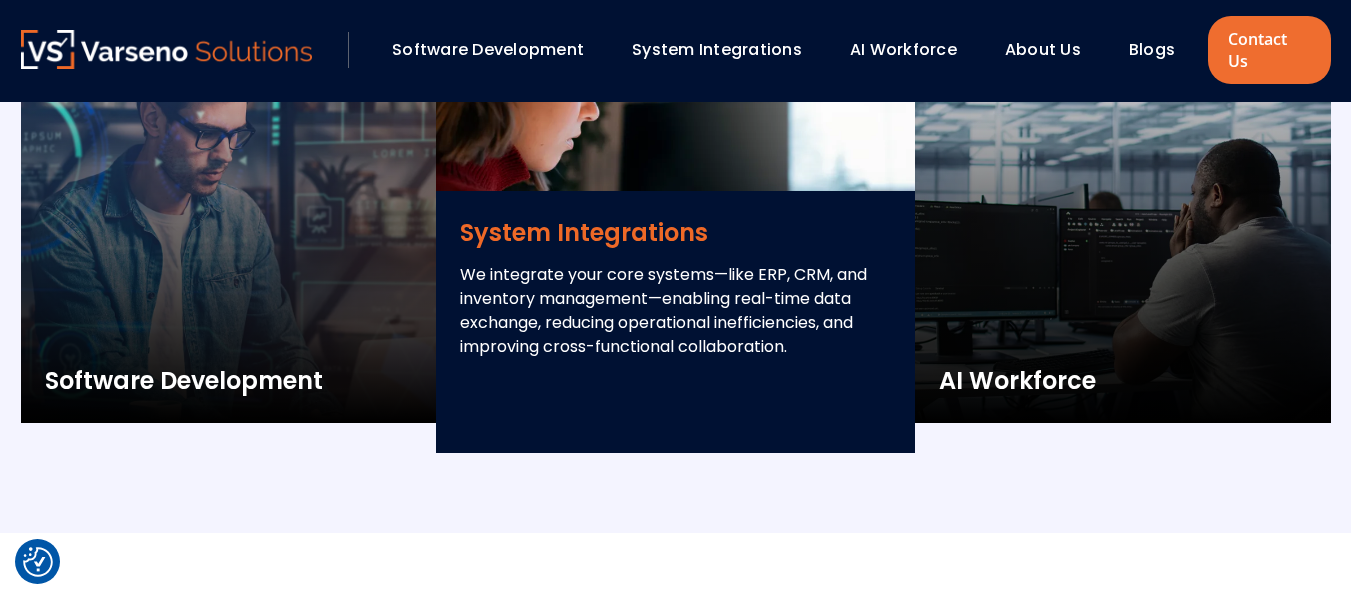 click at bounding box center (675, 223) 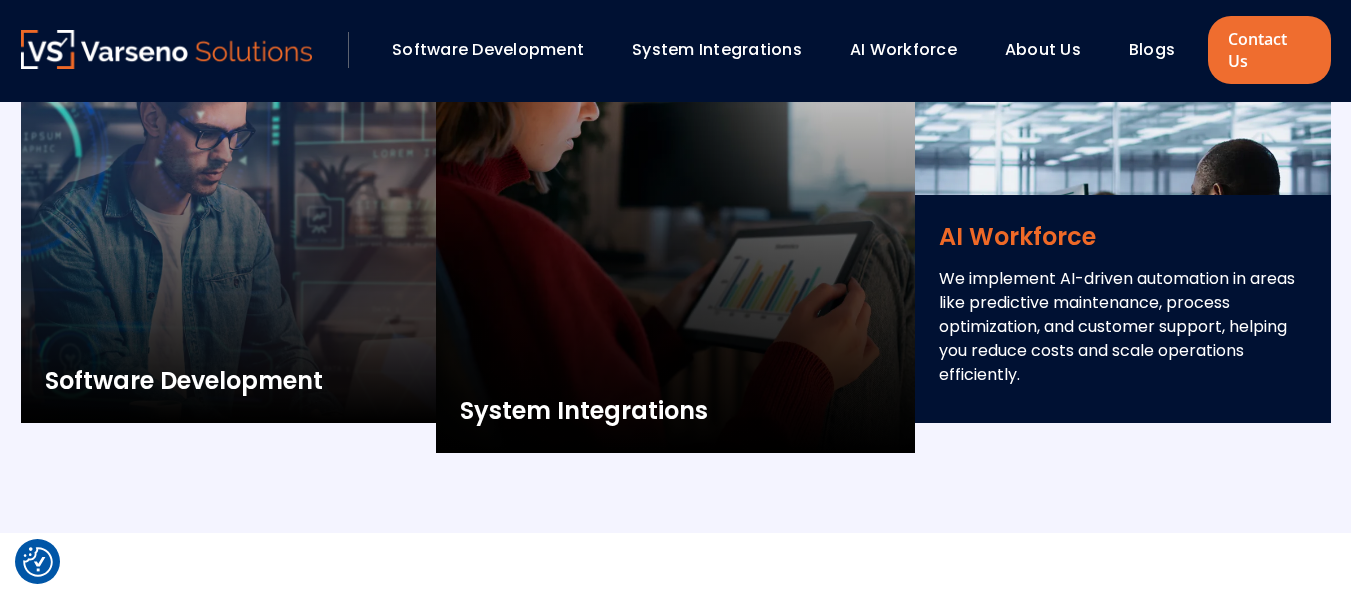 click on "AI Workforce" at bounding box center [1123, 237] 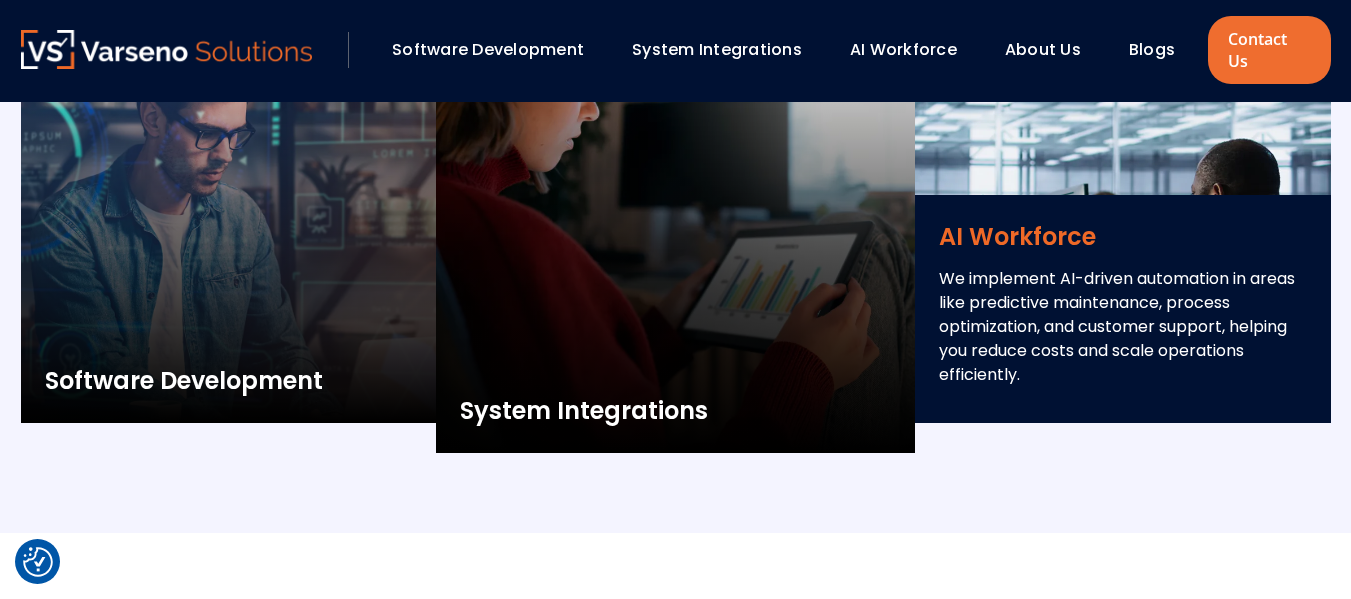 scroll, scrollTop: 2204, scrollLeft: 0, axis: vertical 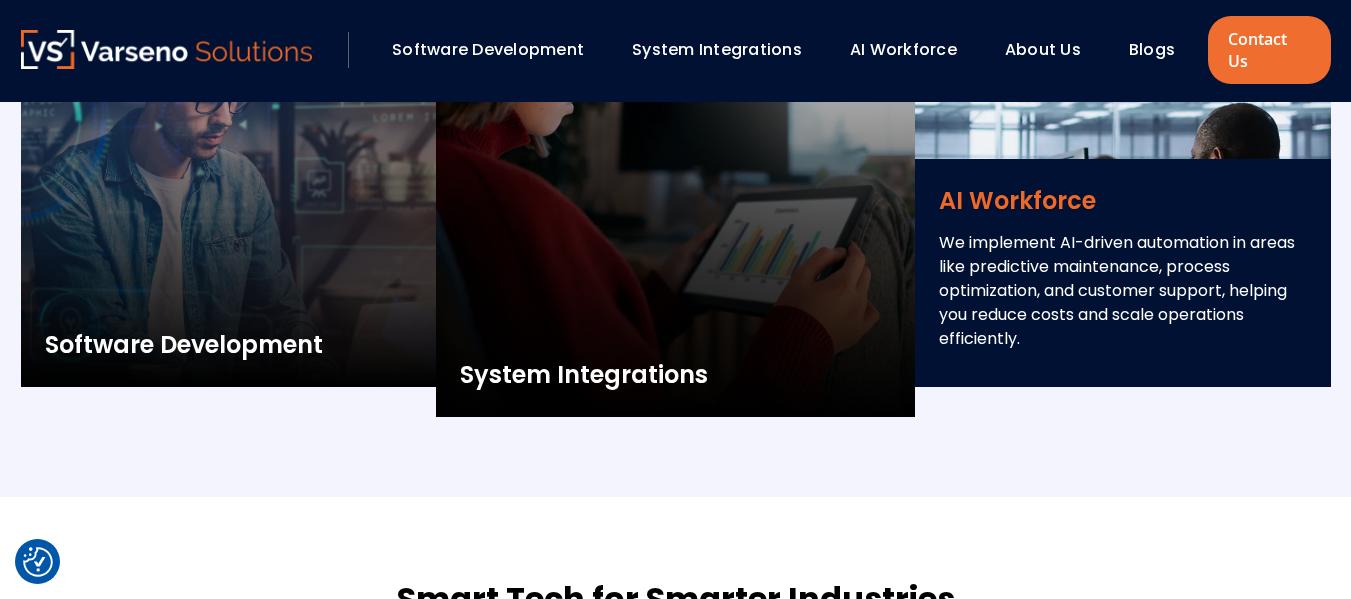 click on "AI Workforce
We implement AI-driven automation in areas like predictive maintenance, process optimization, and customer support, helping you reduce costs and scale operations efficiently." at bounding box center (1123, 285) 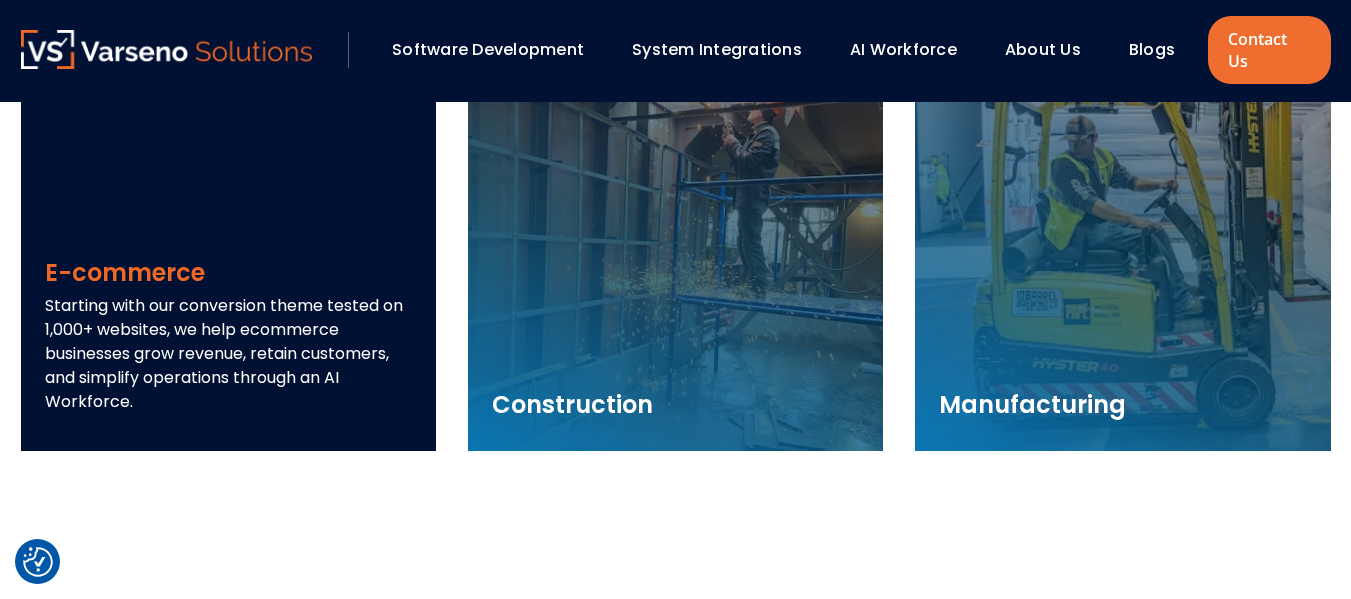scroll, scrollTop: 2831, scrollLeft: 0, axis: vertical 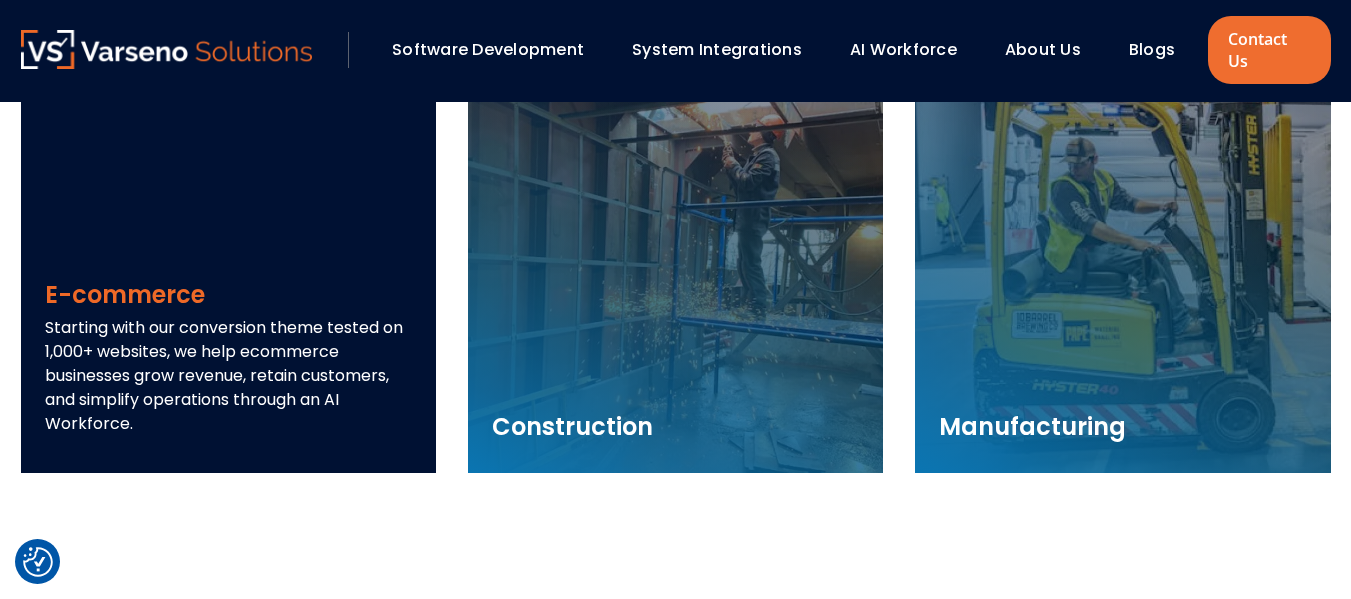 drag, startPoint x: 41, startPoint y: 269, endPoint x: 135, endPoint y: 400, distance: 161.23586 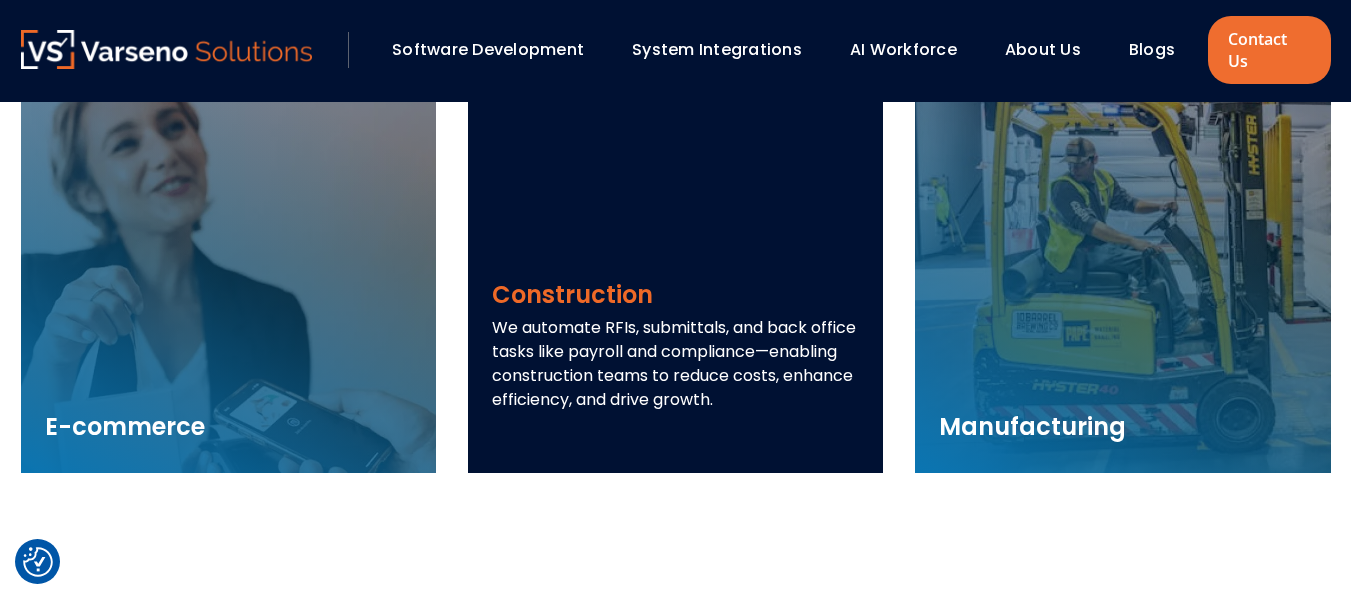 drag, startPoint x: 498, startPoint y: 279, endPoint x: 788, endPoint y: 376, distance: 305.79242 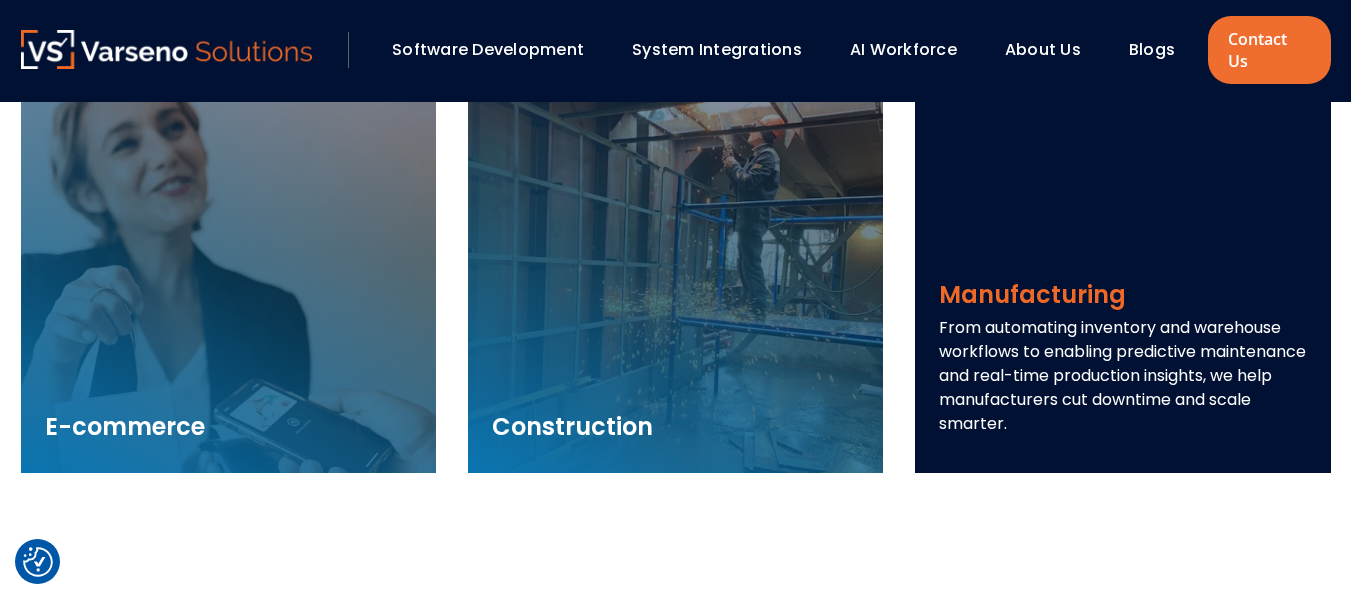 drag, startPoint x: 936, startPoint y: 268, endPoint x: 1176, endPoint y: 400, distance: 273.9051 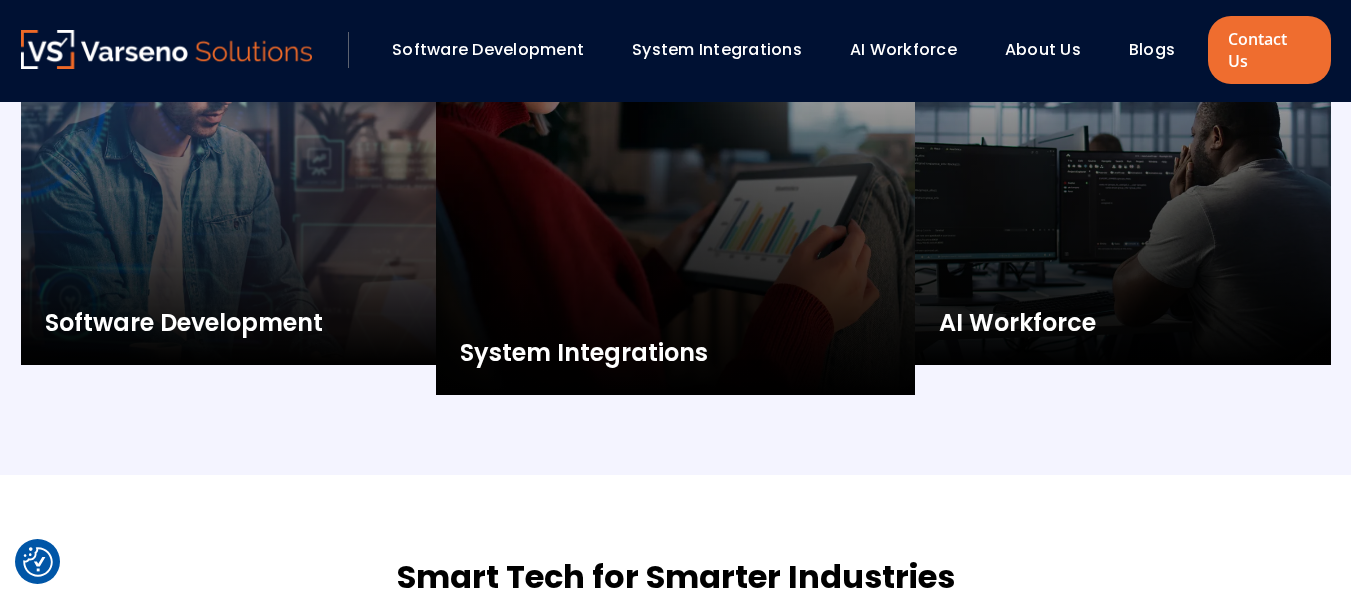 scroll, scrollTop: 2268, scrollLeft: 0, axis: vertical 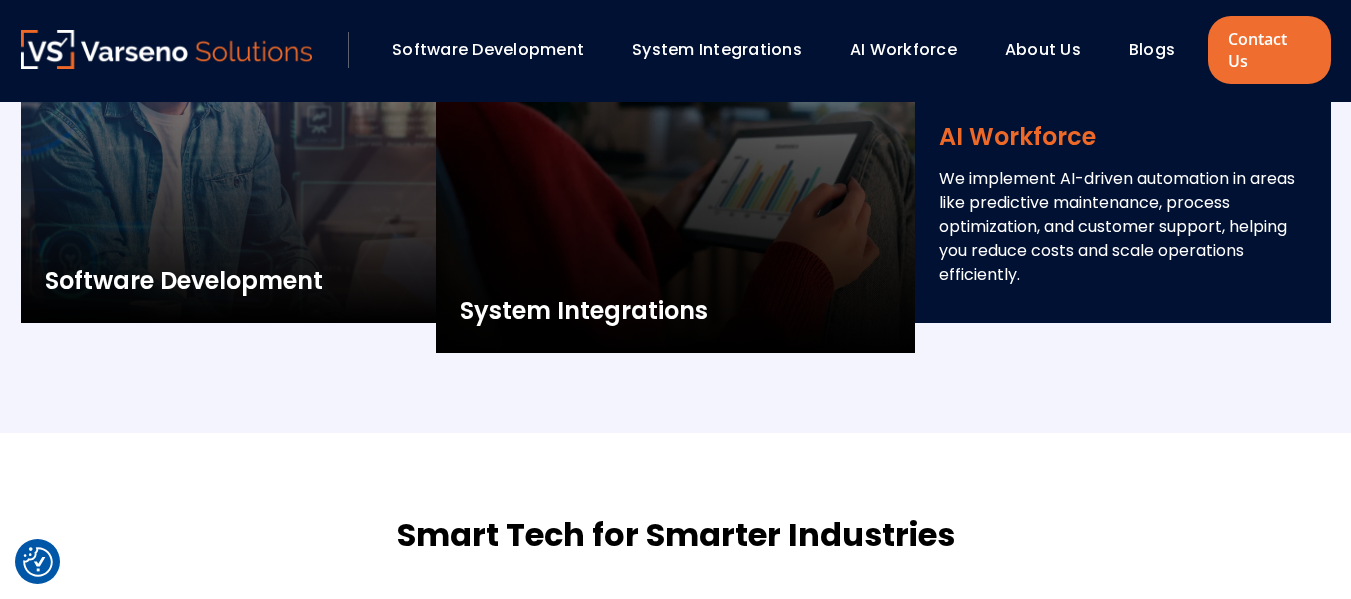click on "AI Workforce" at bounding box center (1123, 137) 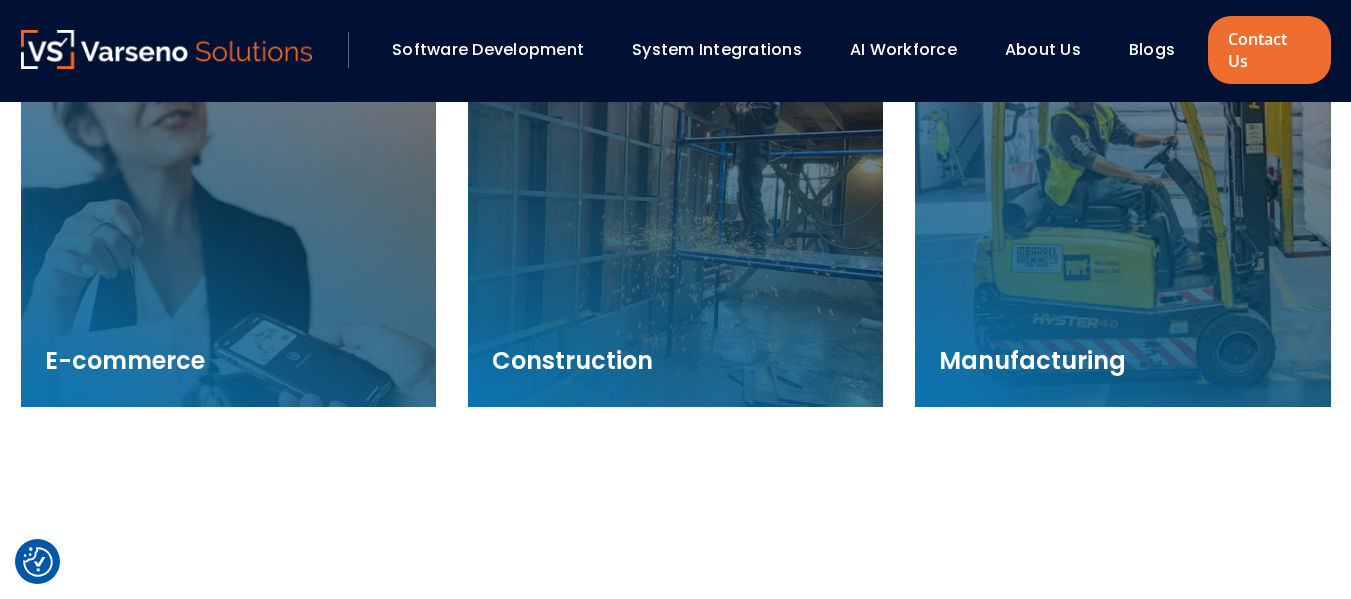 scroll, scrollTop: 2892, scrollLeft: 0, axis: vertical 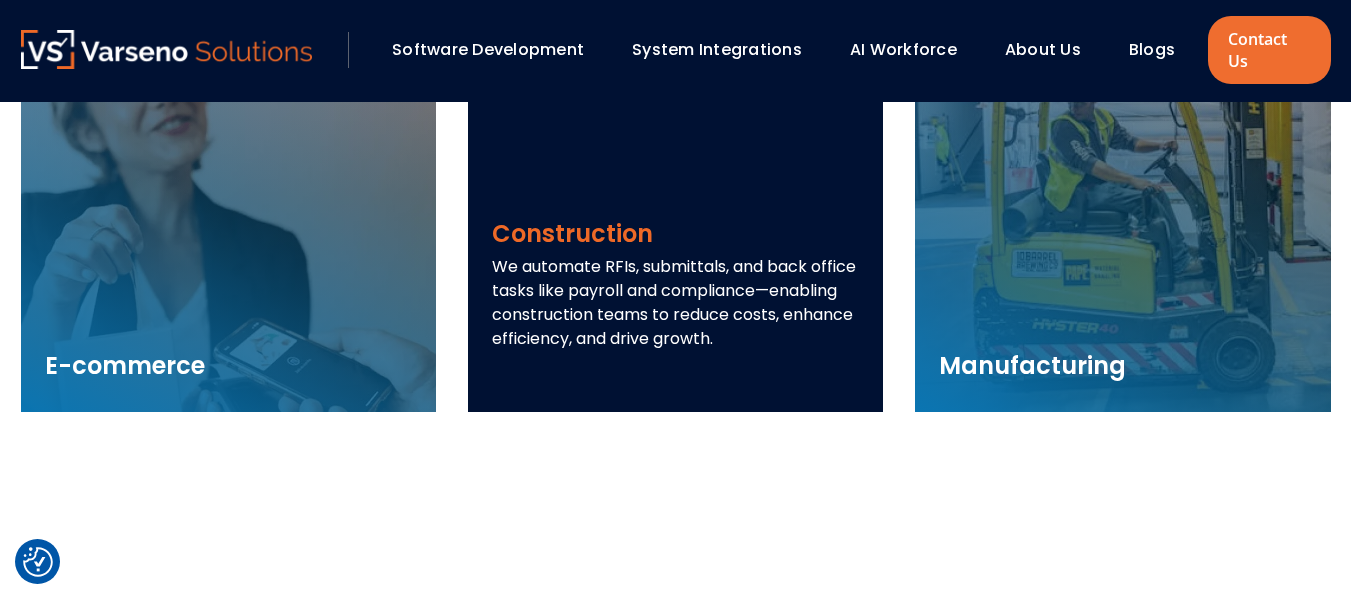 click on "We automate RFIs, submittals, and back office tasks like payroll and compliance—enabling construction teams to reduce costs, enhance efficiency, and drive growth." at bounding box center [675, 303] 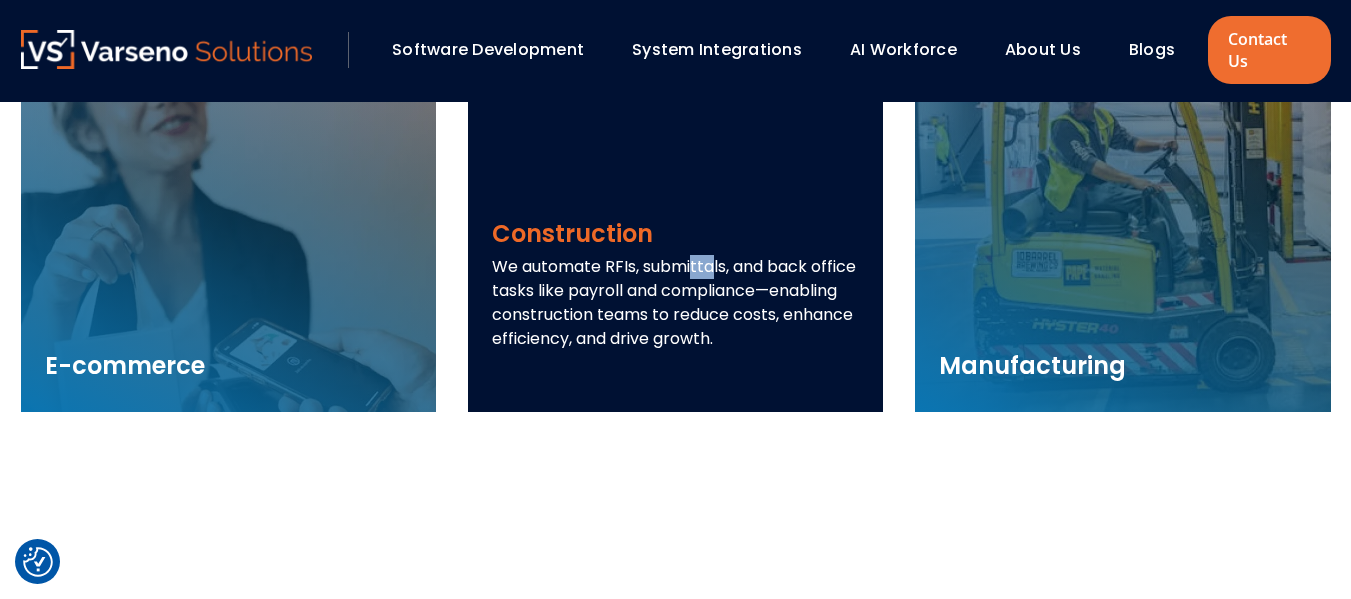 click on "We automate RFIs, submittals, and back office tasks like payroll and compliance—enabling construction teams to reduce costs, enhance efficiency, and drive growth." at bounding box center [675, 303] 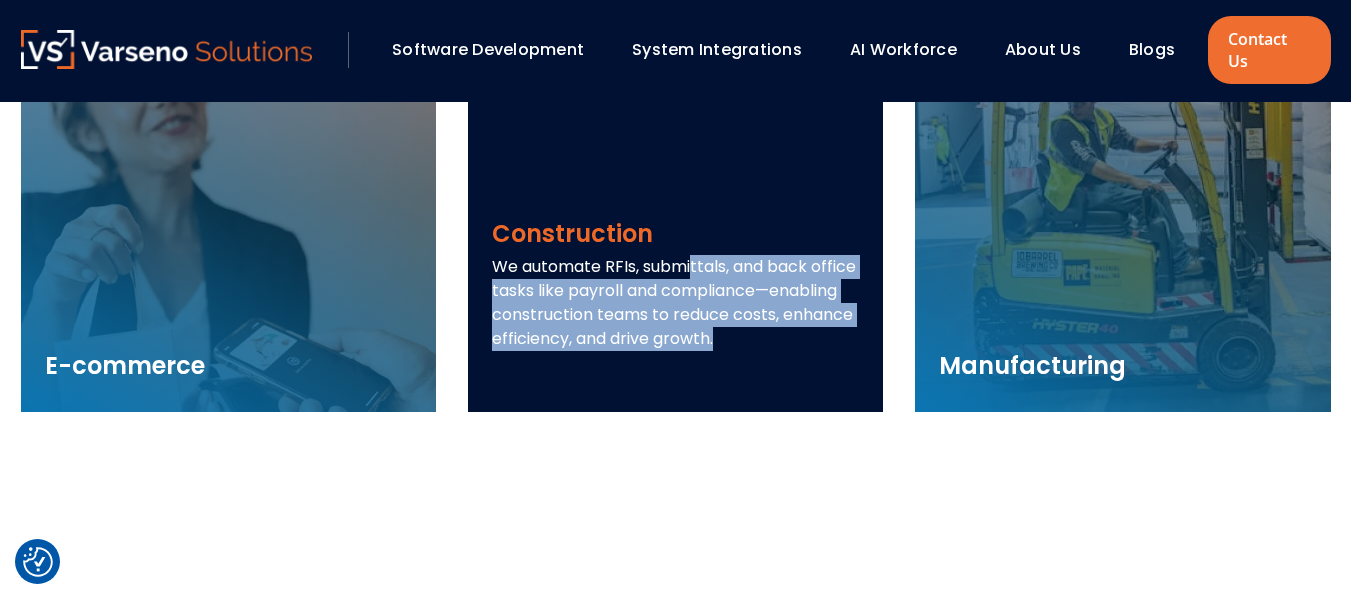 click on "We automate RFIs, submittals, and back office tasks like payroll and compliance—enabling construction teams to reduce costs, enhance efficiency, and drive growth." at bounding box center (675, 303) 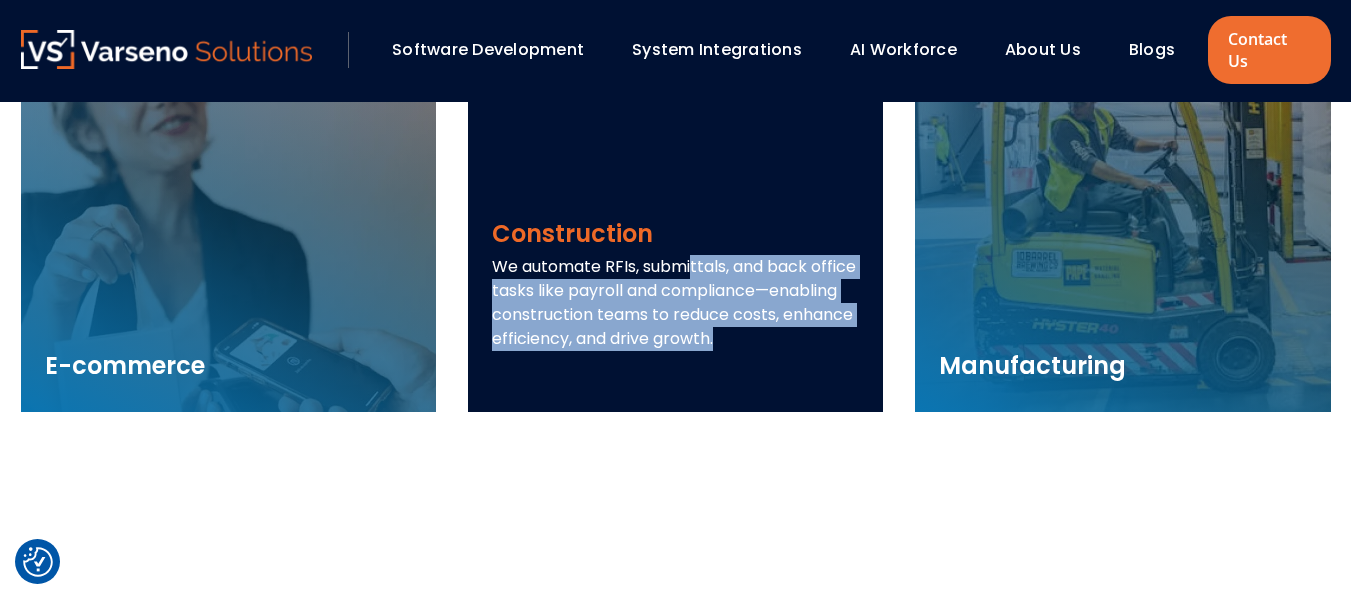 click on "We automate RFIs, submittals, and back office tasks like payroll and compliance—enabling construction teams to reduce costs, enhance efficiency, and drive growth." at bounding box center (675, 303) 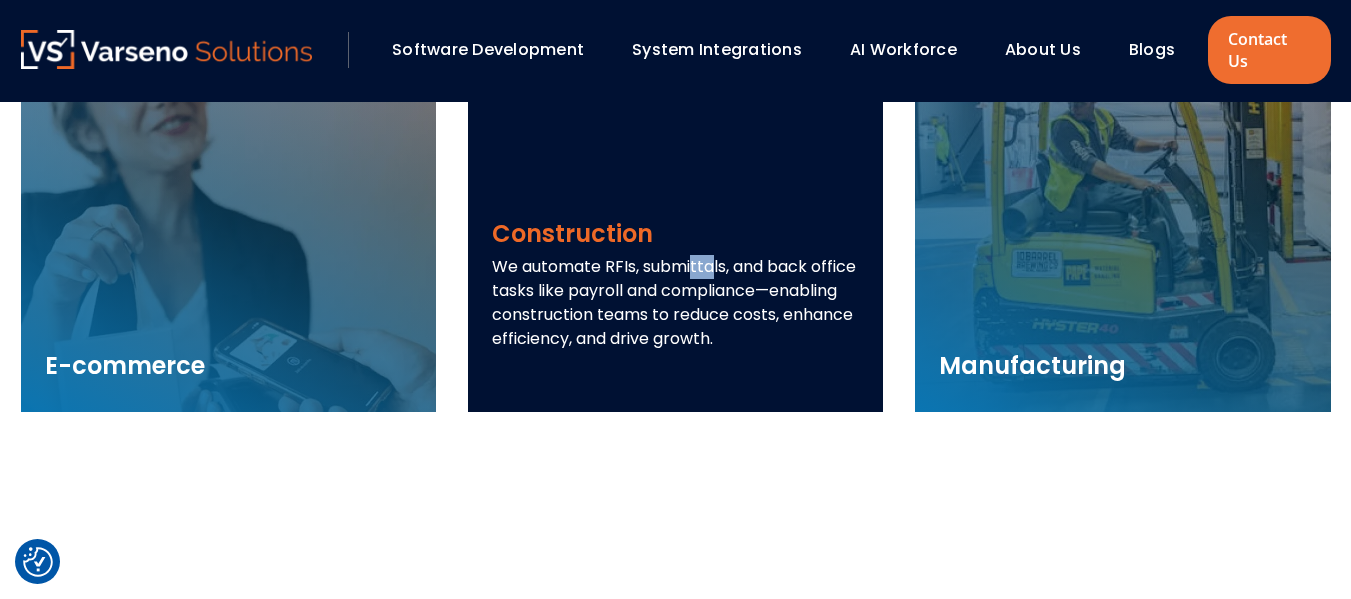click on "We automate RFIs, submittals, and back office tasks like payroll and compliance—enabling construction teams to reduce costs, enhance efficiency, and drive growth." at bounding box center (675, 303) 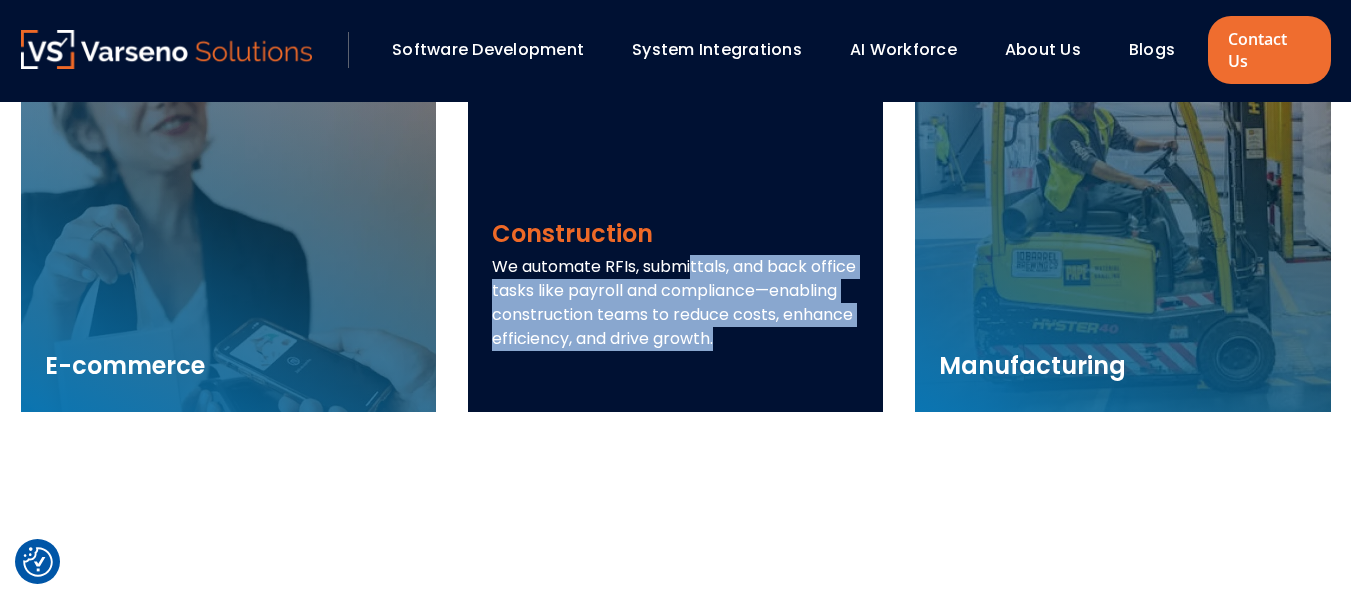 click on "We automate RFIs, submittals, and back office tasks like payroll and compliance—enabling construction teams to reduce costs, enhance efficiency, and drive growth." at bounding box center (675, 303) 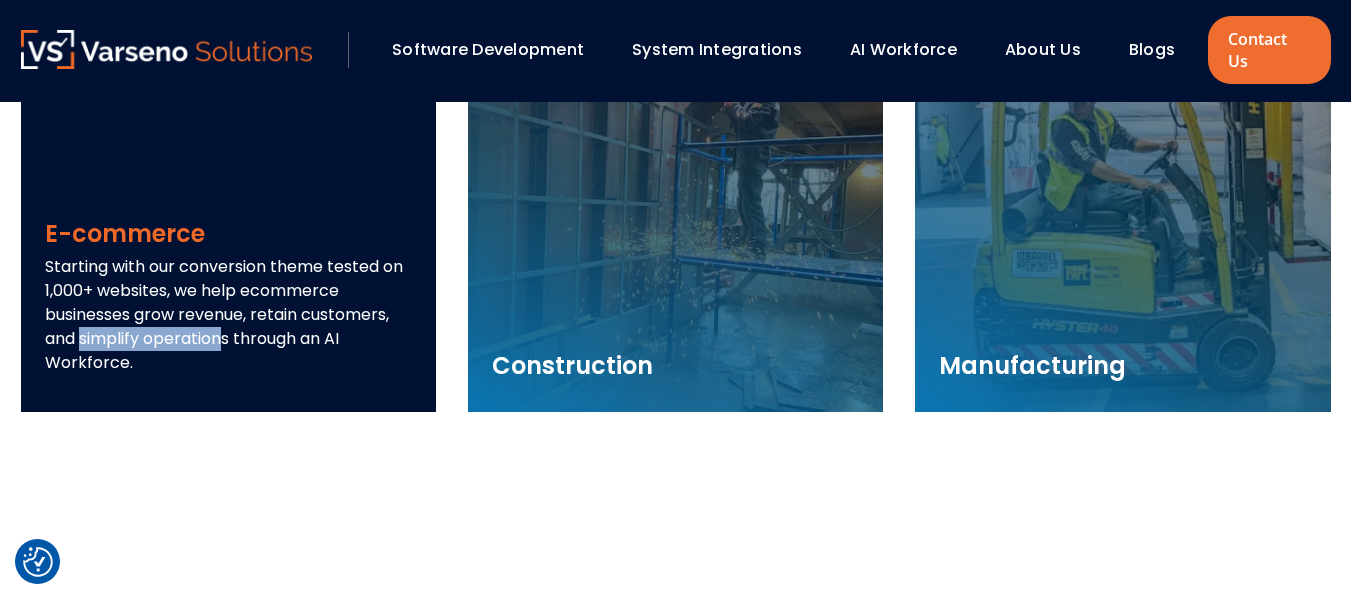 drag, startPoint x: 252, startPoint y: 288, endPoint x: 396, endPoint y: 299, distance: 144.41953 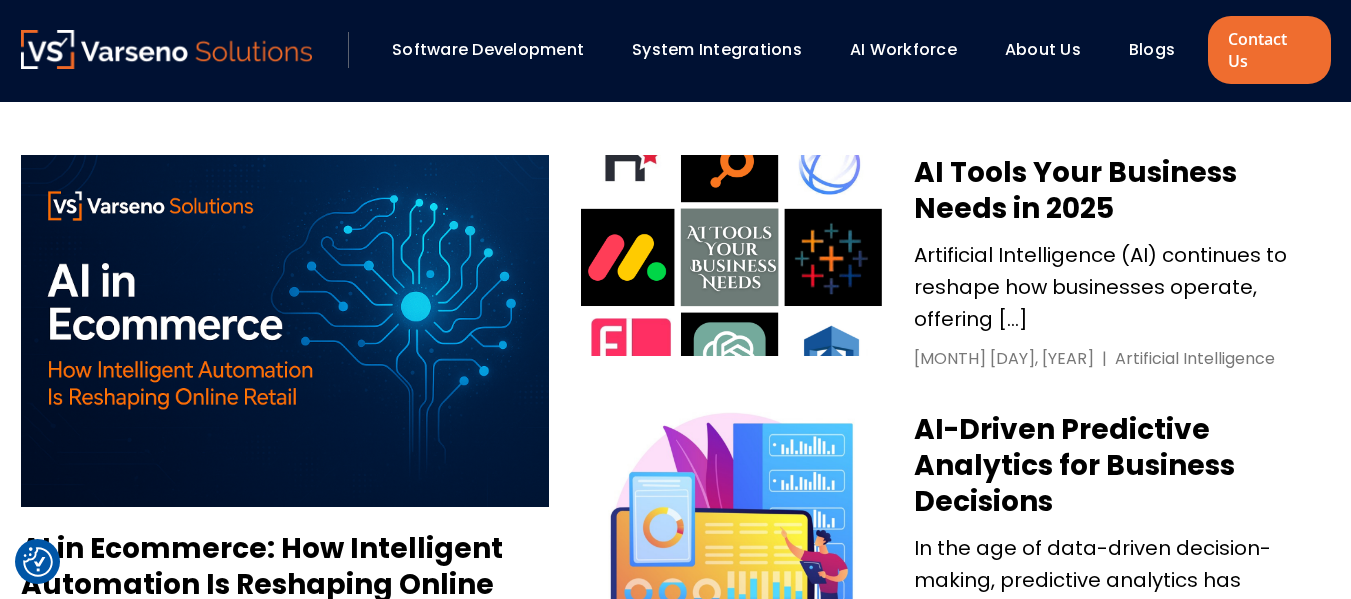 scroll, scrollTop: 907, scrollLeft: 0, axis: vertical 